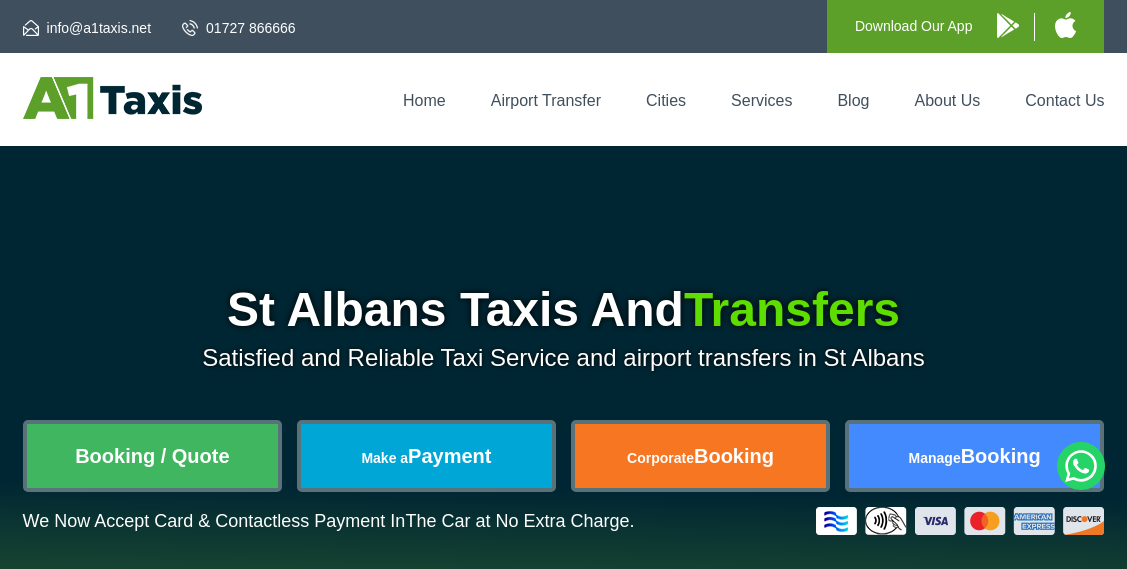 scroll, scrollTop: 0, scrollLeft: 0, axis: both 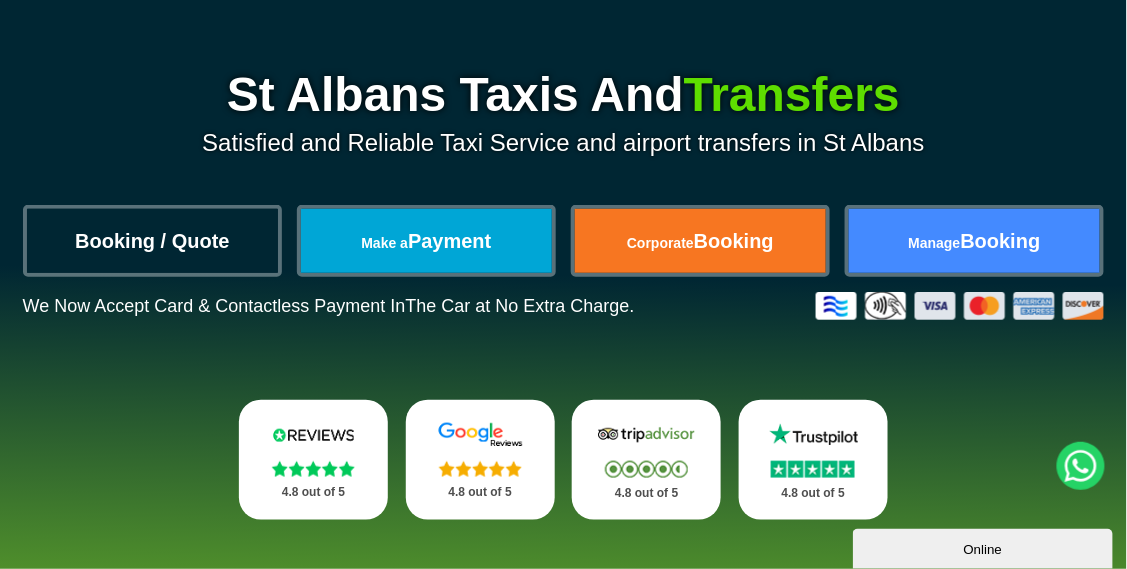 click on "Booking / Quote" at bounding box center (153, 241) 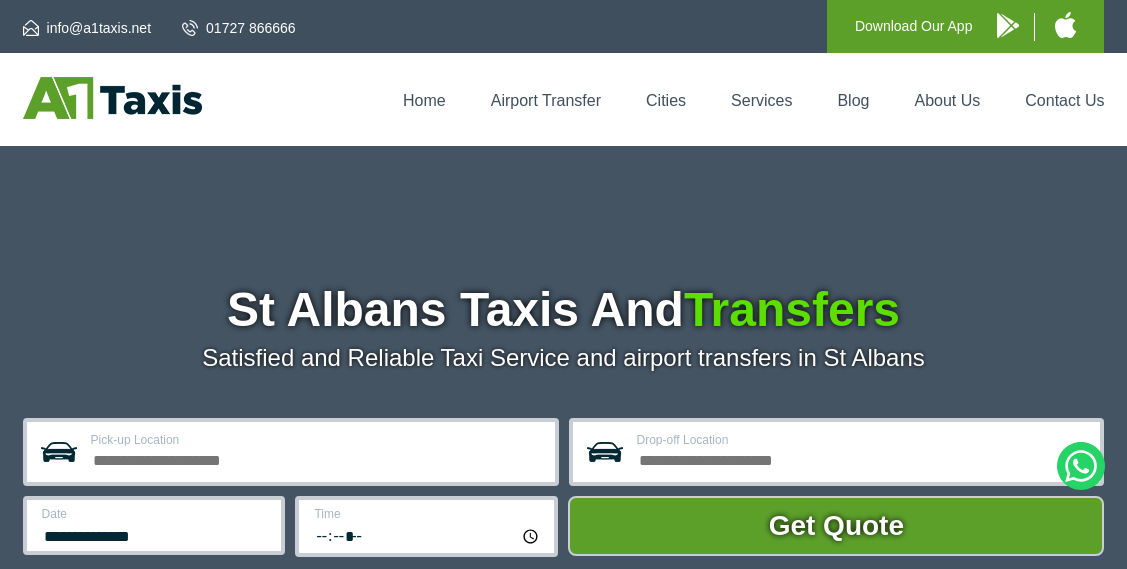 scroll, scrollTop: 0, scrollLeft: 0, axis: both 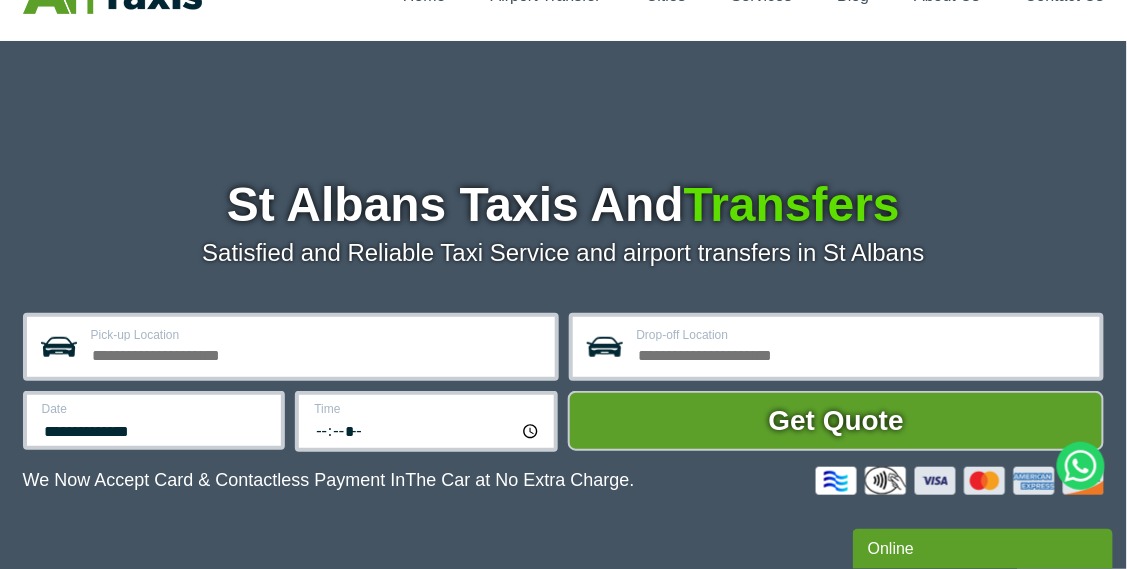 click on "Pick-up Location" at bounding box center (317, 353) 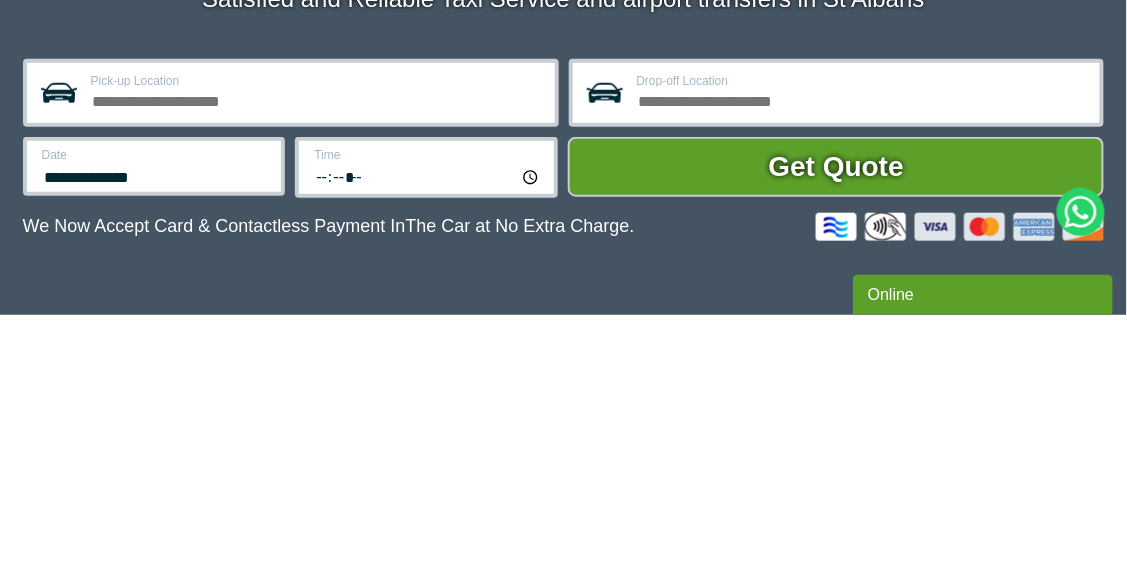 scroll, scrollTop: 105, scrollLeft: 0, axis: vertical 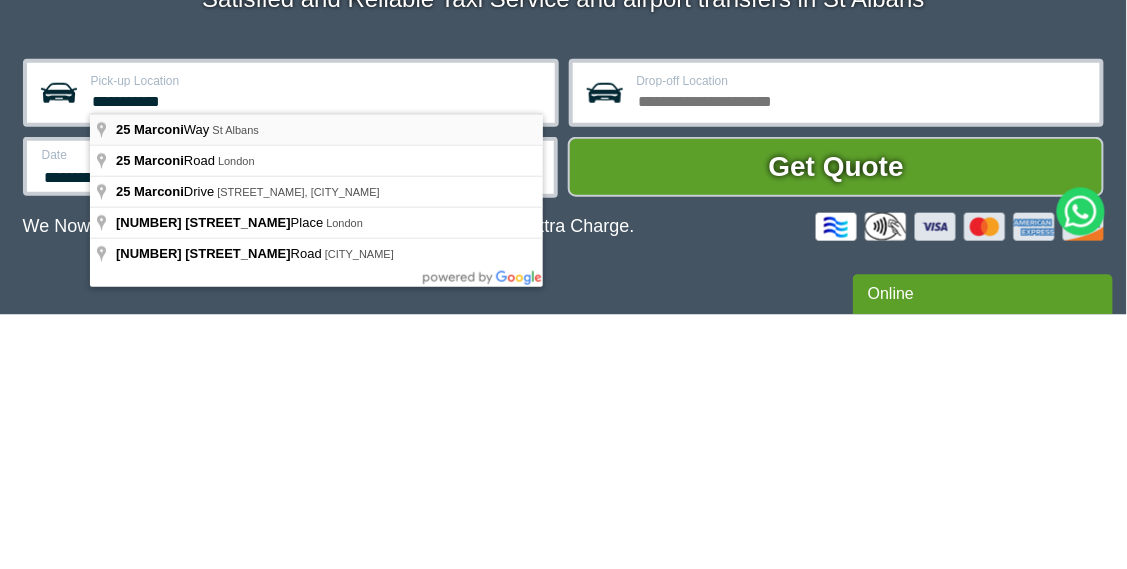type on "**********" 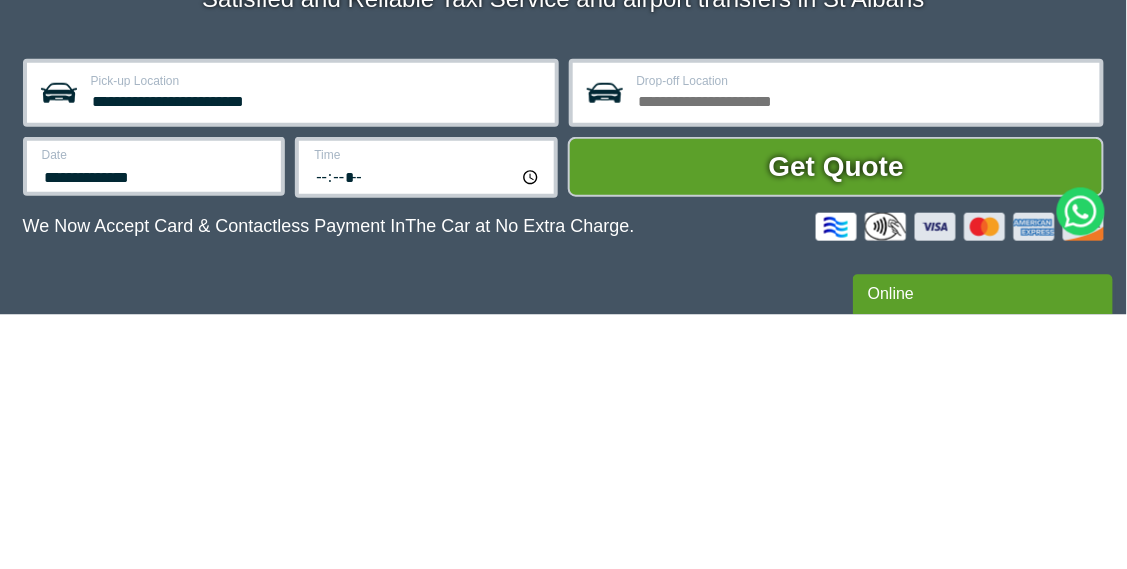 click on "Drop-off Location" at bounding box center [863, 353] 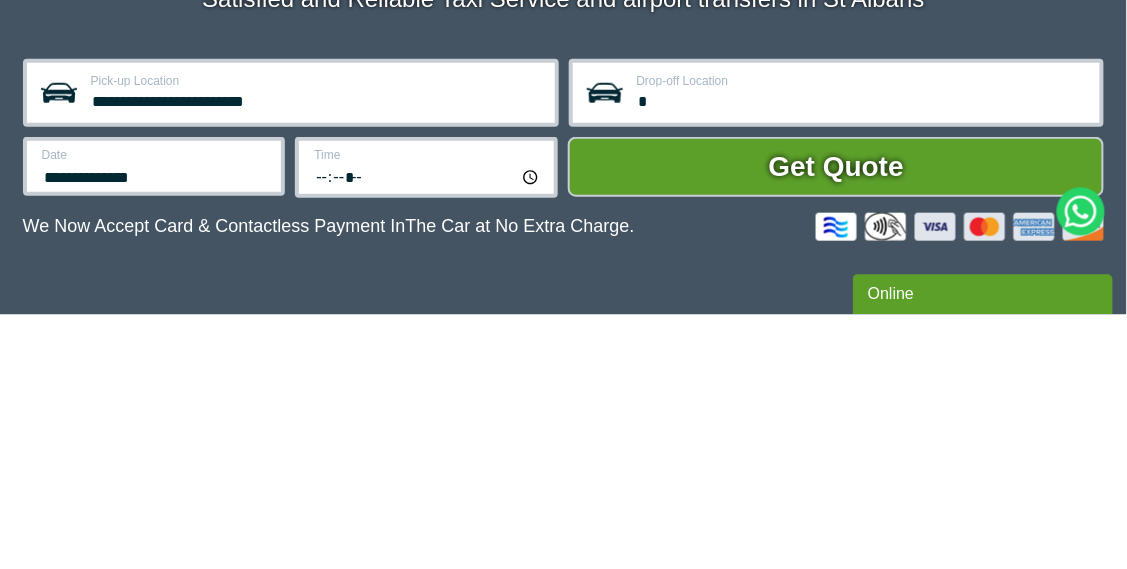 scroll, scrollTop: 105, scrollLeft: 0, axis: vertical 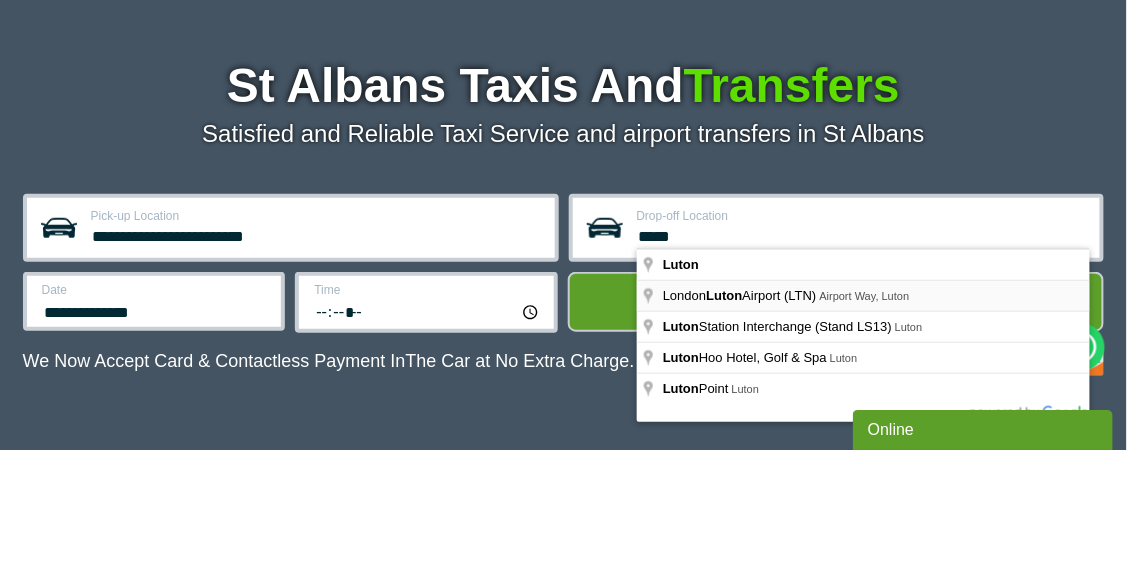 type on "**********" 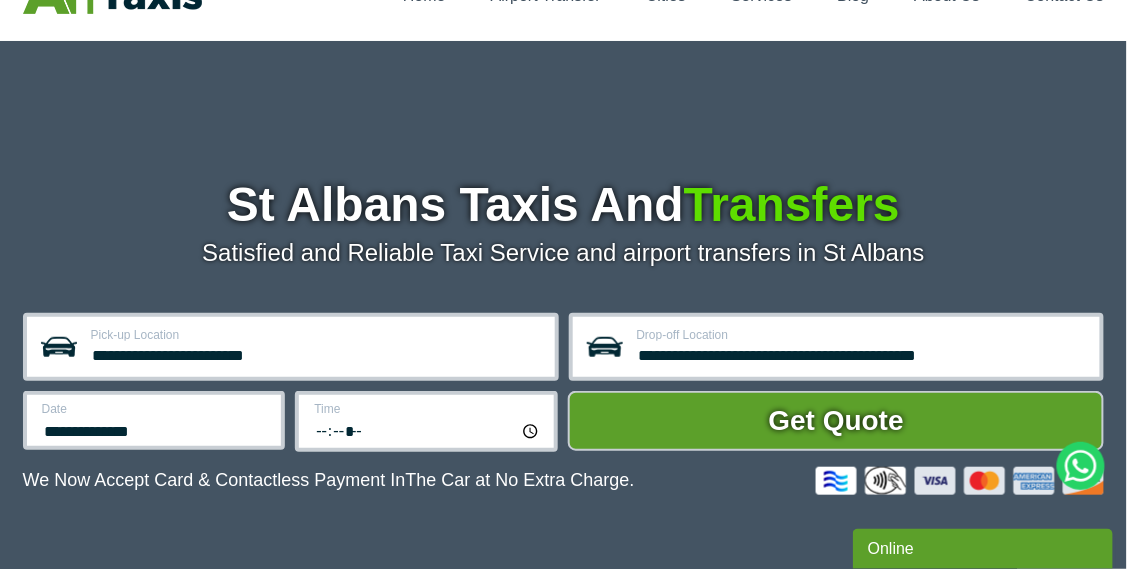 click on "**********" at bounding box center (156, 429) 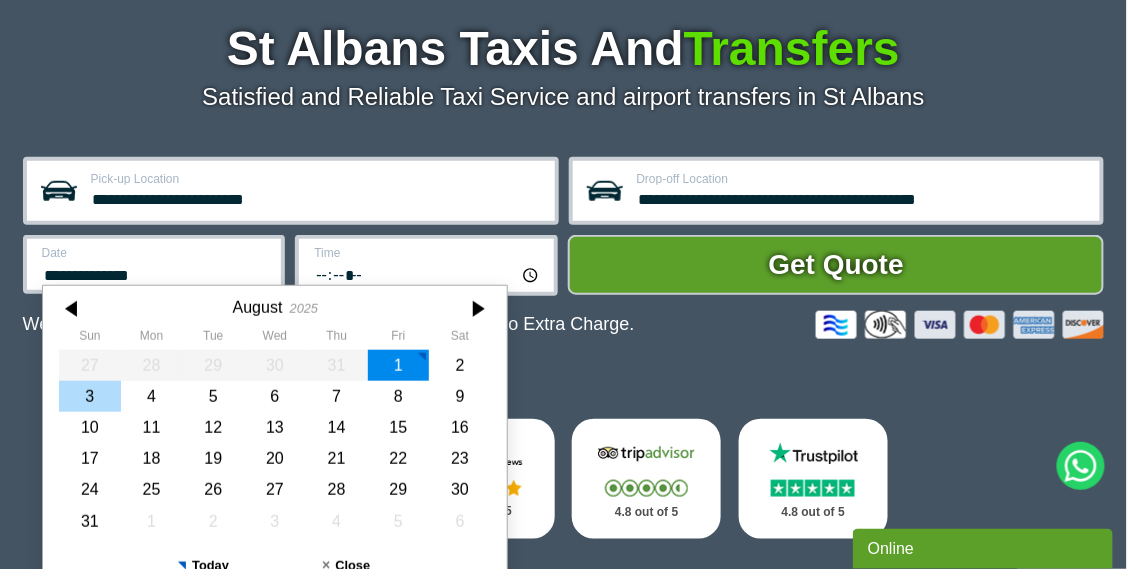 click on "3" at bounding box center (90, 396) 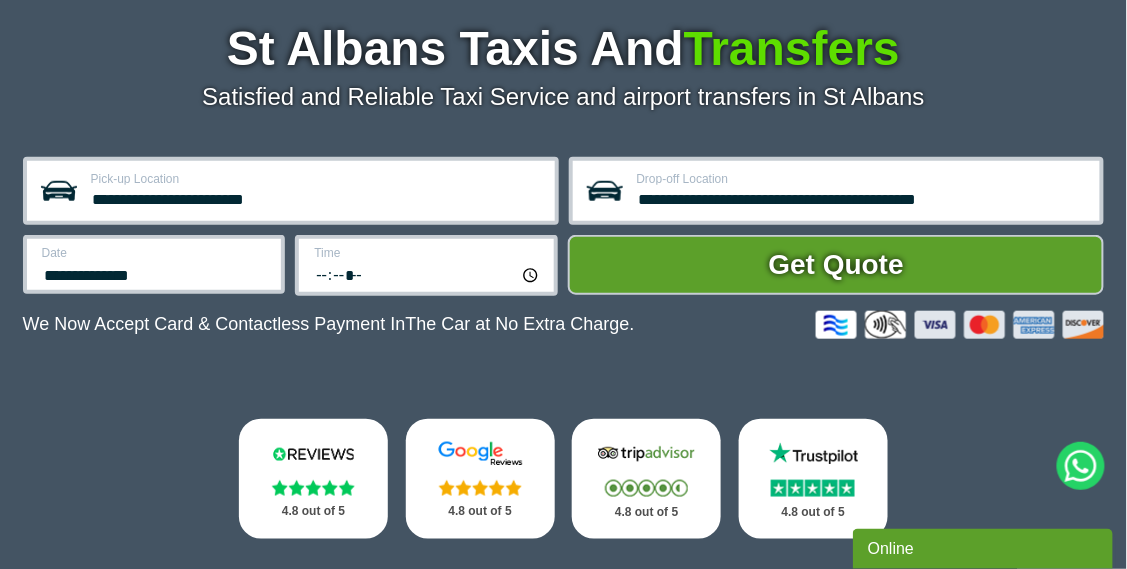 click on "*****" at bounding box center (428, 274) 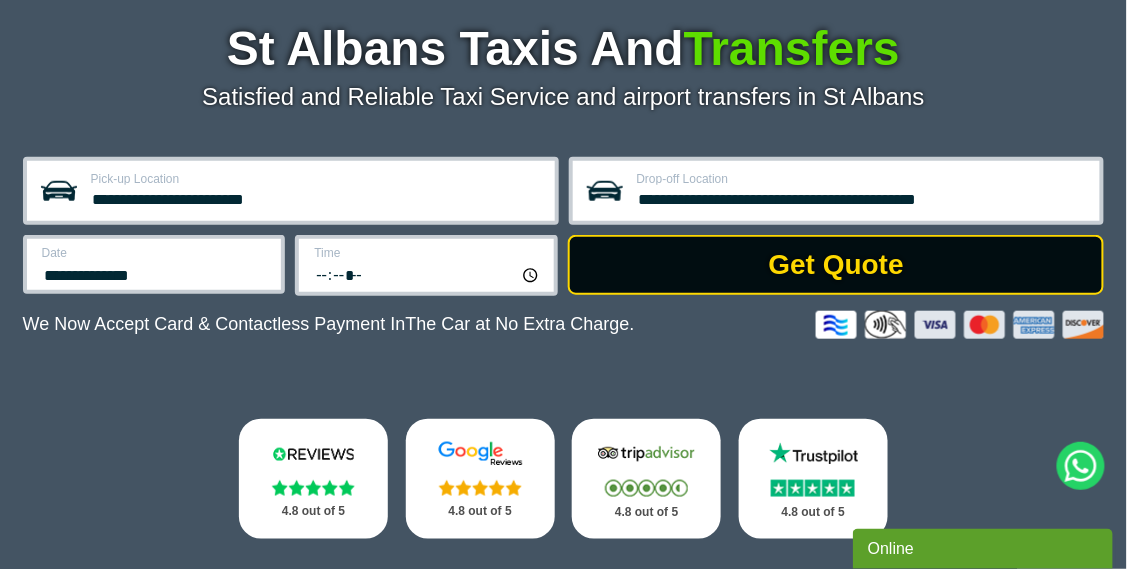 click on "Get Quote" at bounding box center [836, 265] 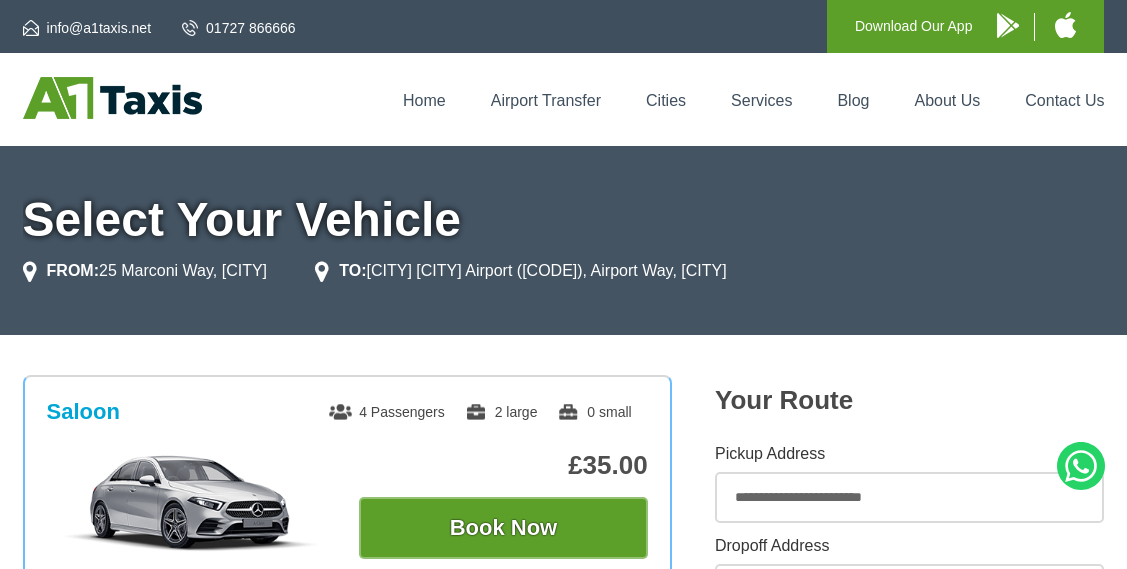 scroll, scrollTop: 0, scrollLeft: 0, axis: both 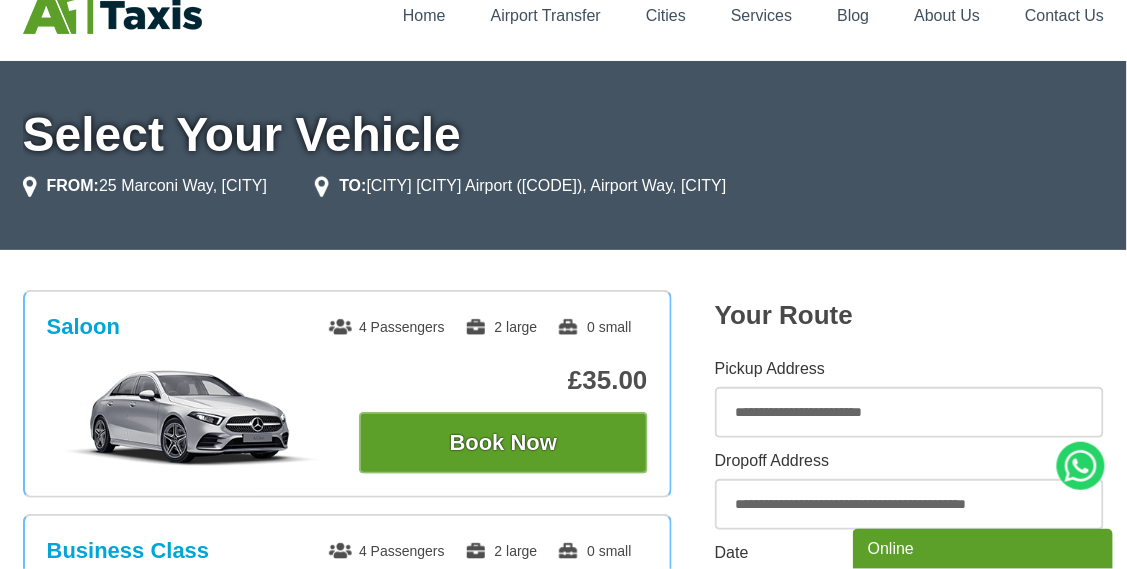 click on "**********" at bounding box center [909, 504] 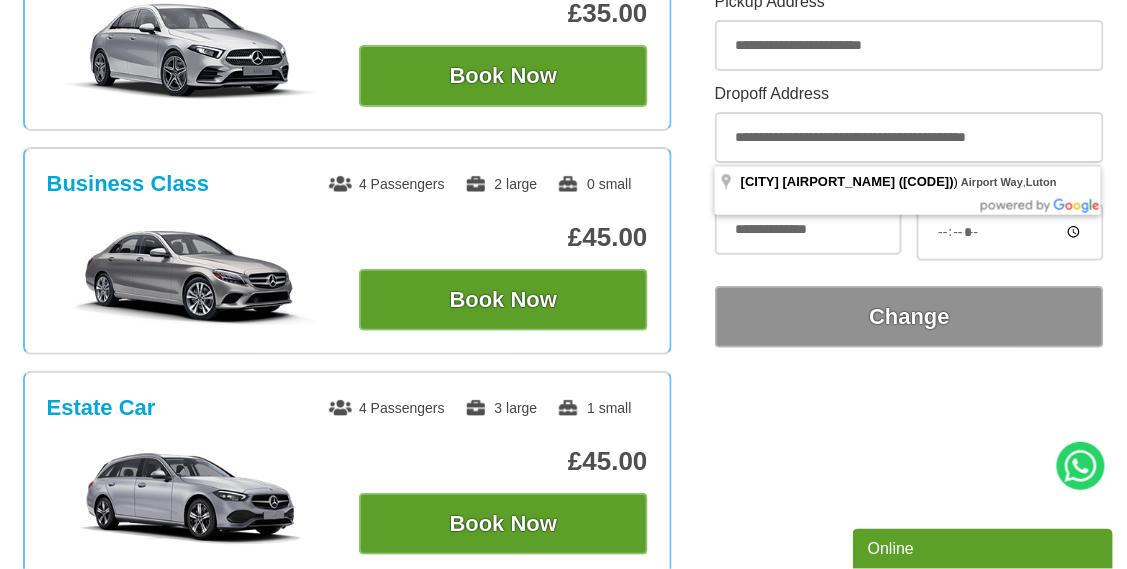 scroll, scrollTop: 440, scrollLeft: 0, axis: vertical 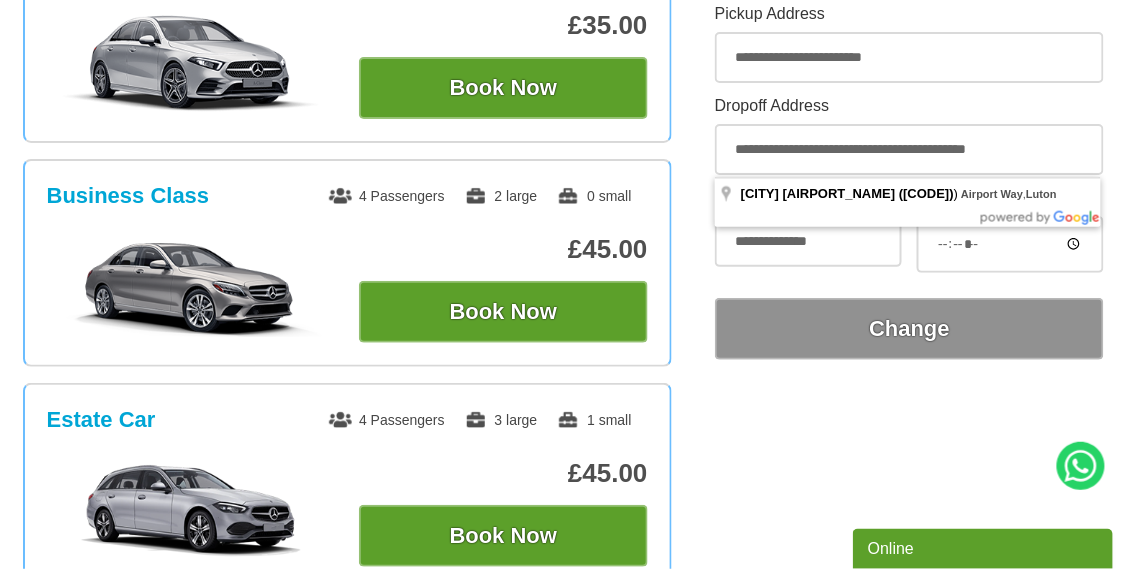 click on "Saloon
4 Passengers
2 large
0 small
£35.00
Book Now
Business Class
4 Passengers 2 large" at bounding box center [563, 710] 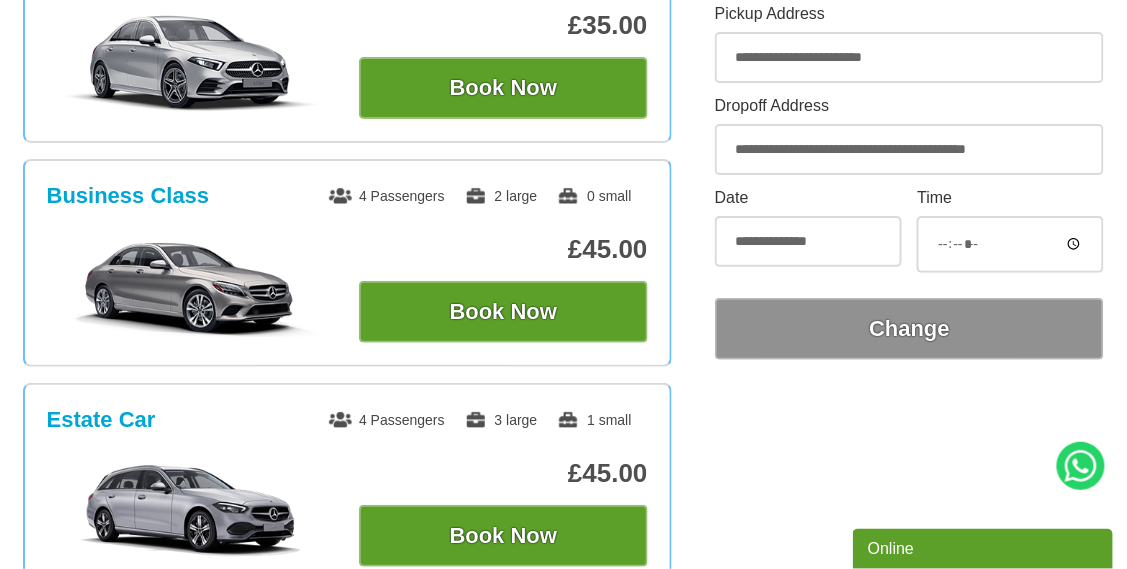 click on "**********" at bounding box center [909, 149] 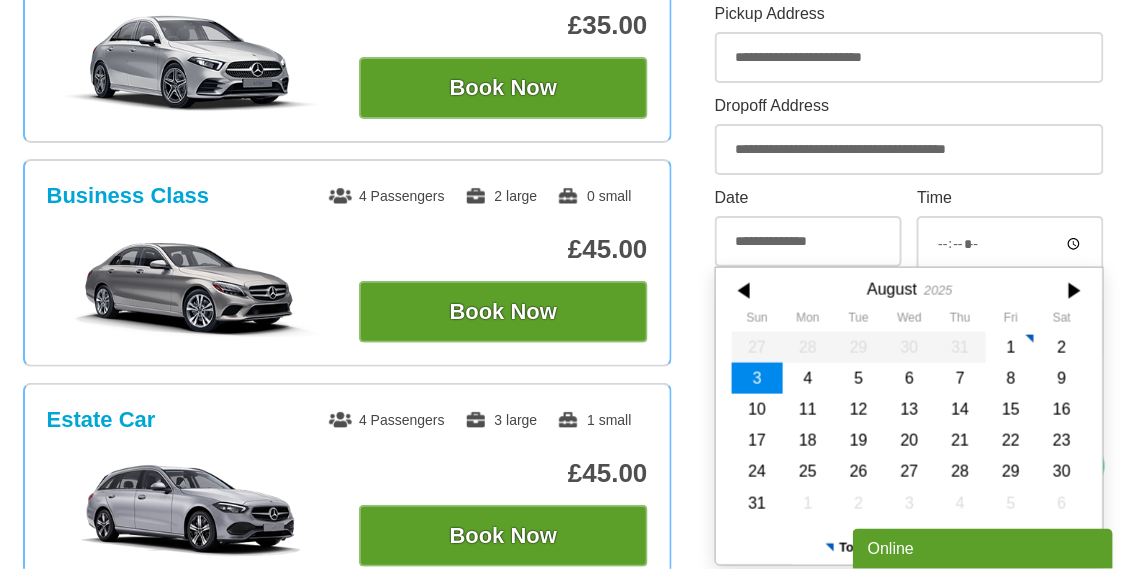 scroll, scrollTop: 440, scrollLeft: 0, axis: vertical 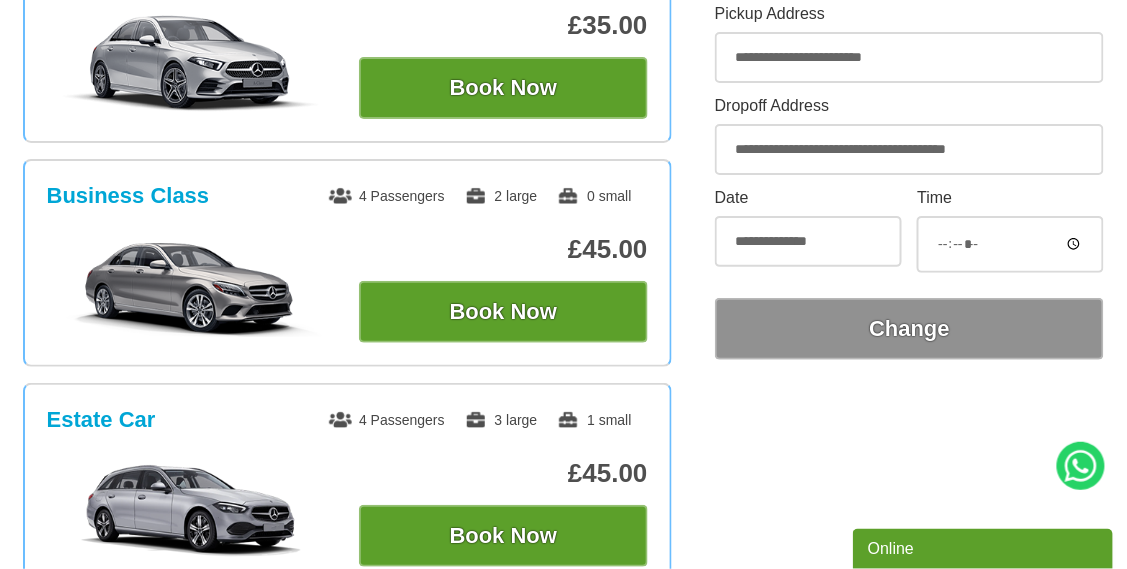 click on "**********" at bounding box center (909, 149) 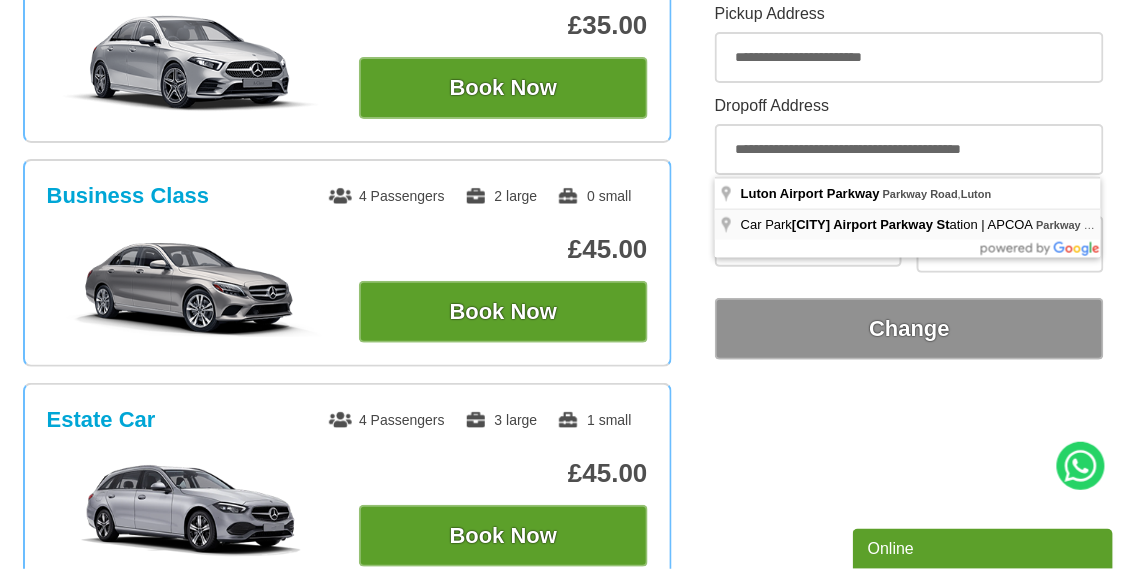 type on "**********" 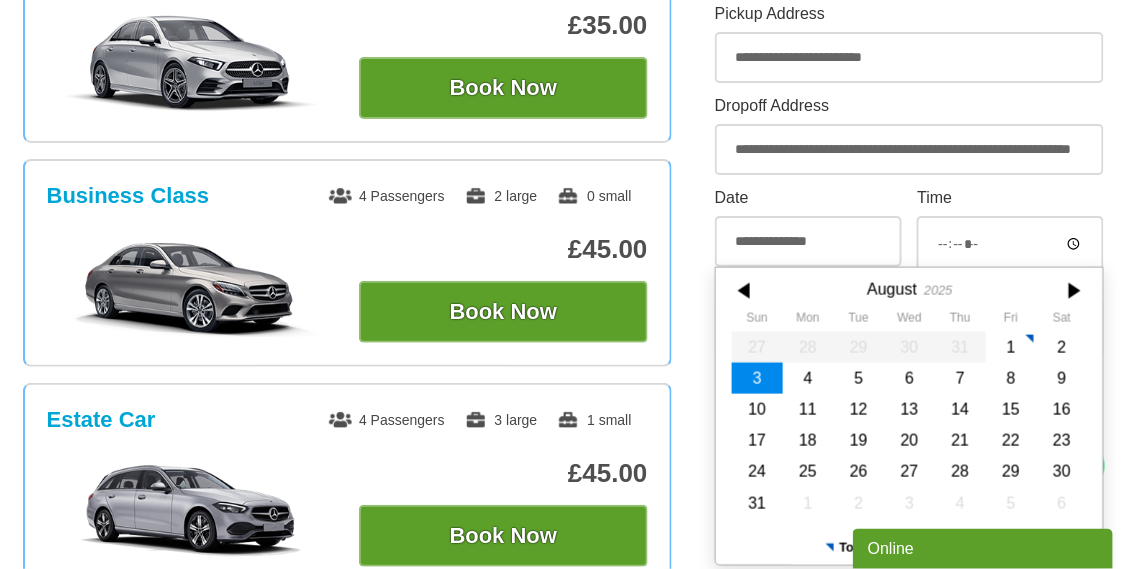 click on "Online" at bounding box center (982, 548) 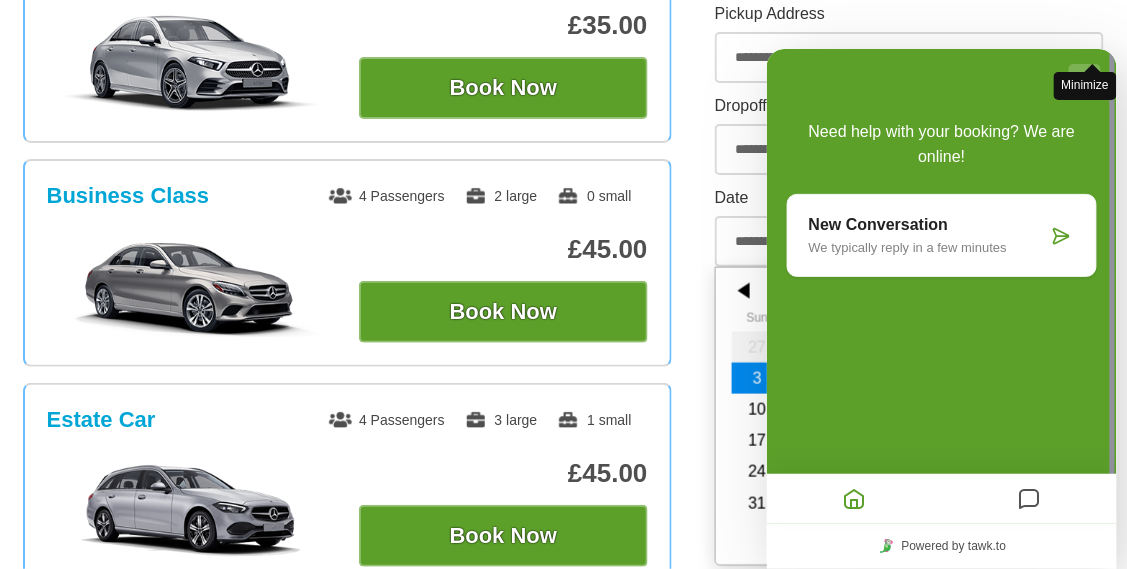click on "Minimize" at bounding box center (1084, 78) 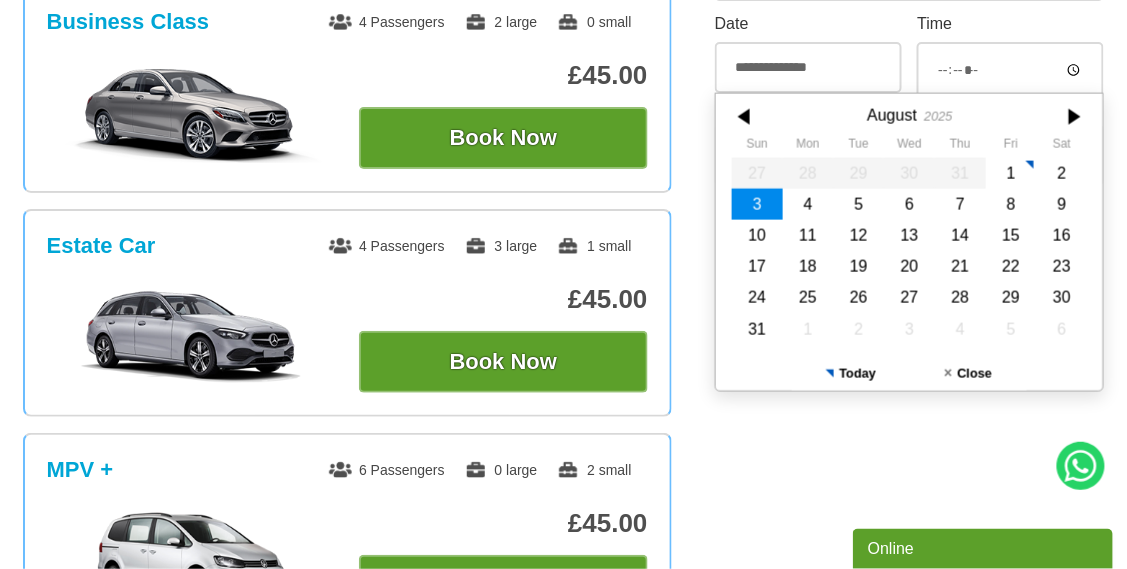 scroll, scrollTop: 584, scrollLeft: 0, axis: vertical 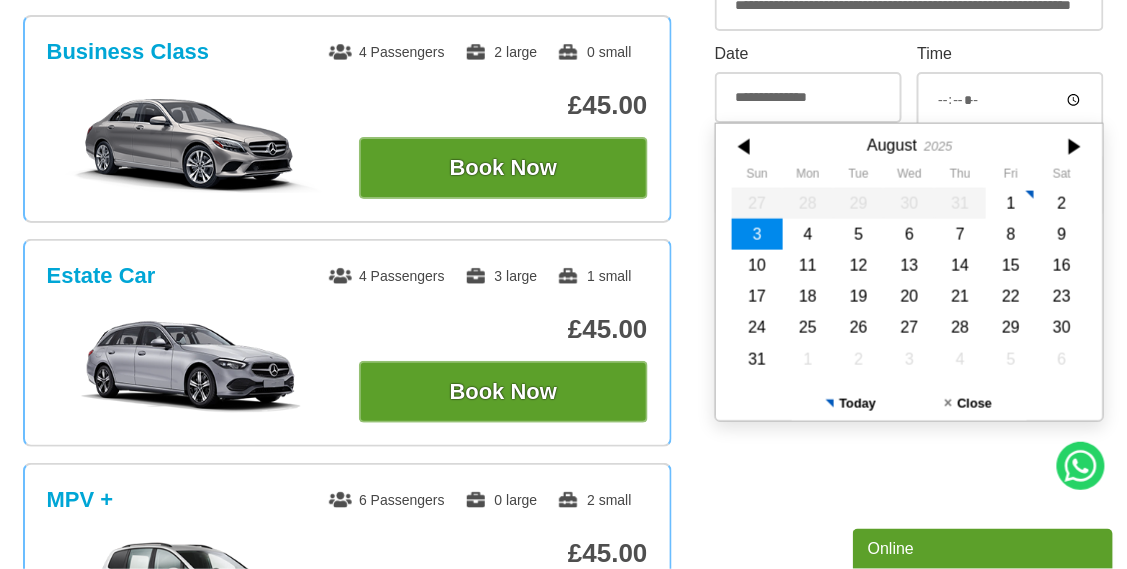 click on "3" at bounding box center [757, 234] 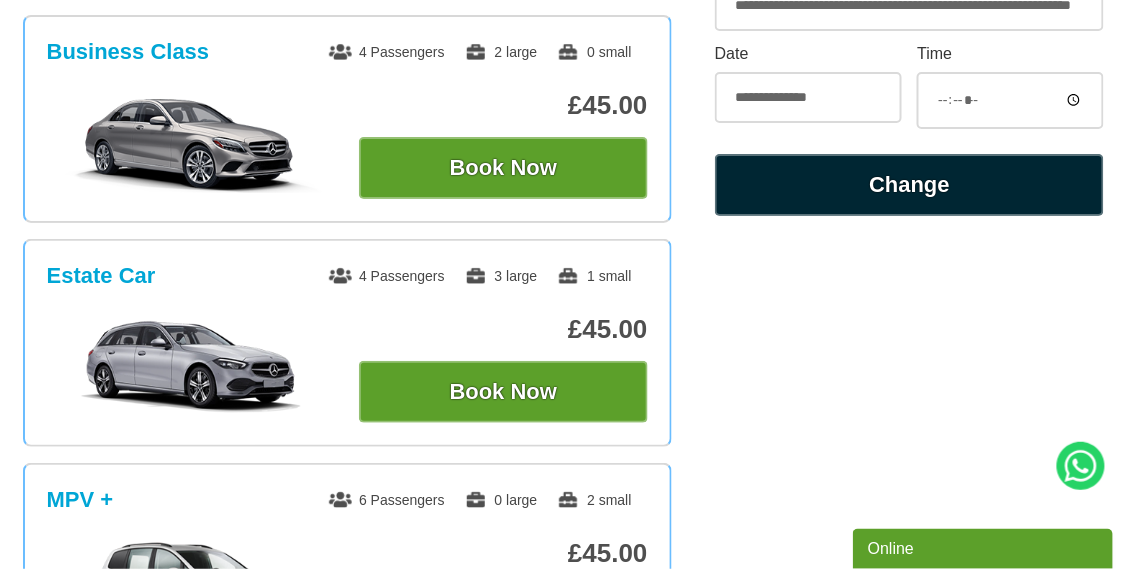 click on "Change" at bounding box center [909, 185] 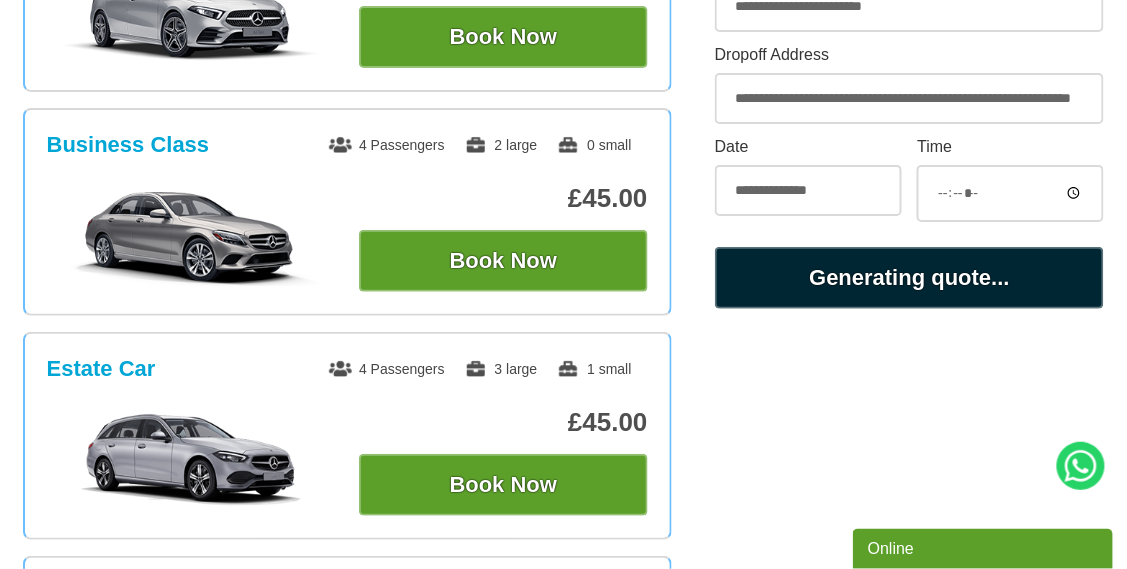 scroll, scrollTop: 486, scrollLeft: 0, axis: vertical 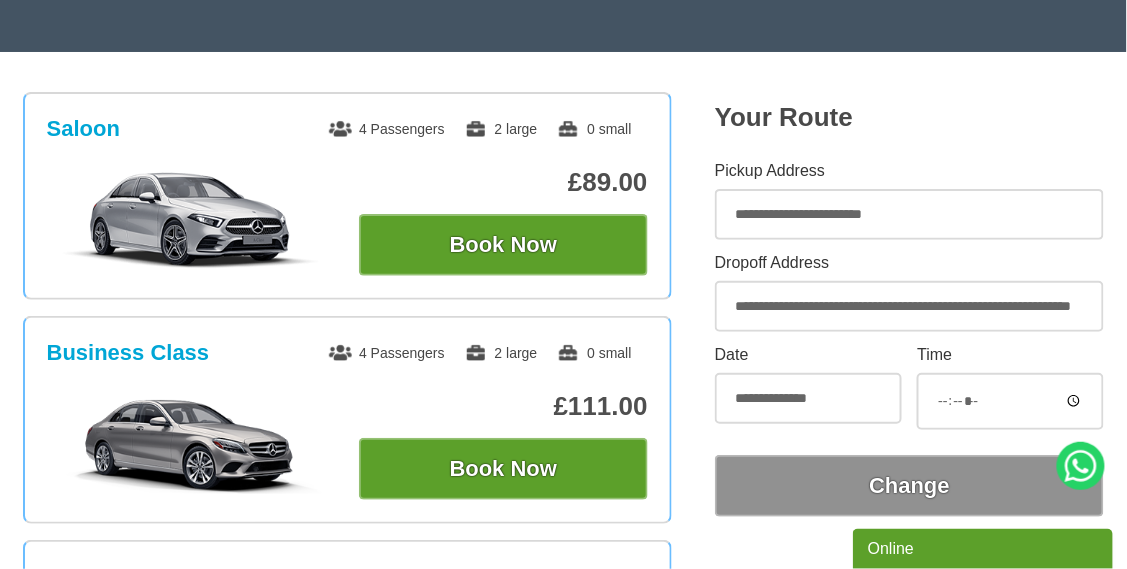 click on "**********" at bounding box center (909, 306) 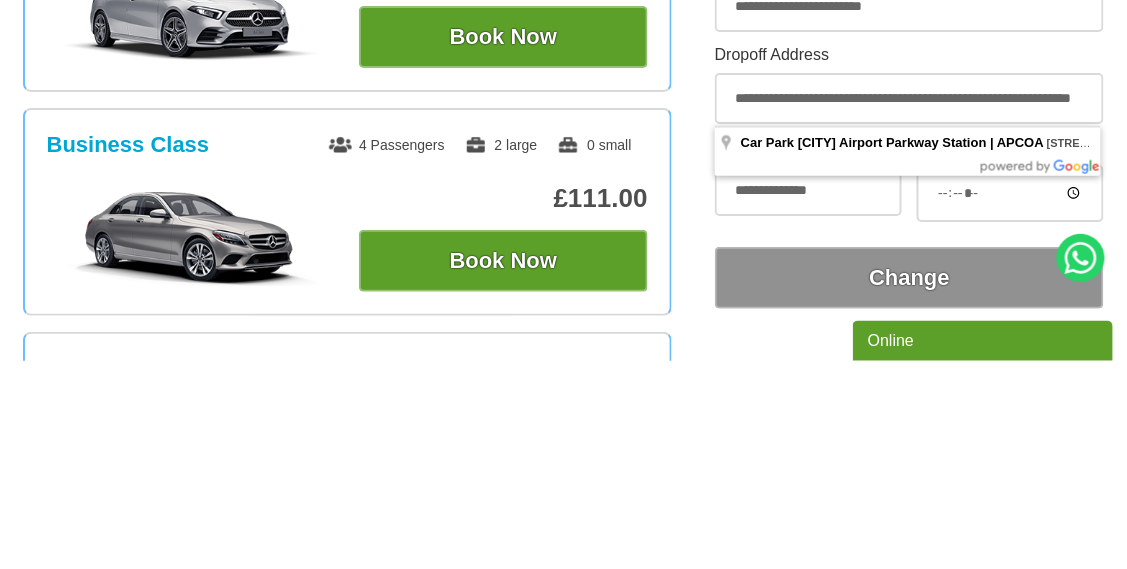scroll, scrollTop: 283, scrollLeft: 0, axis: vertical 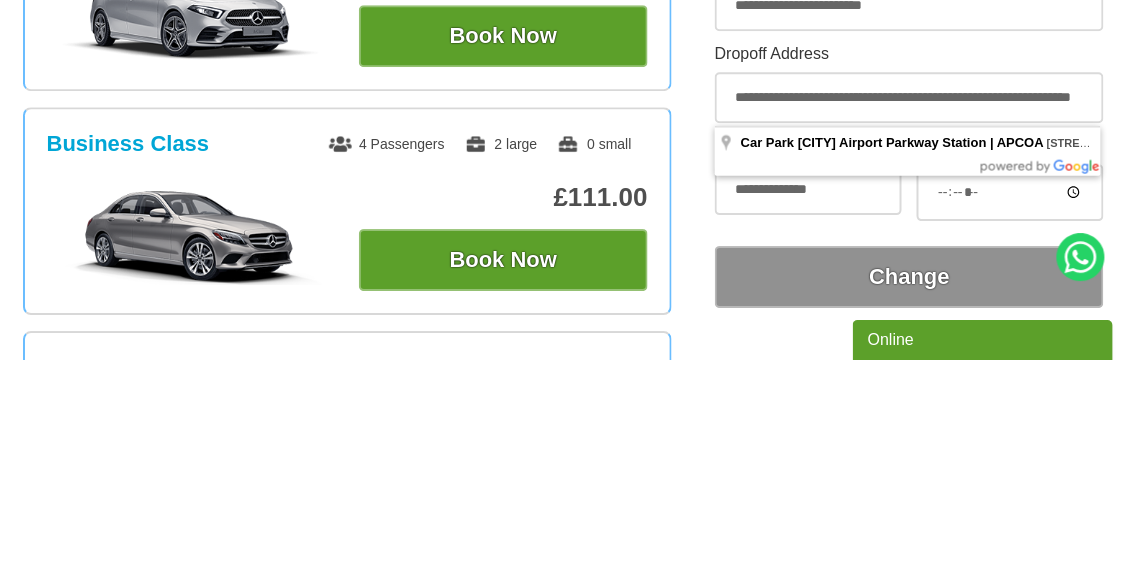 click on "**********" at bounding box center [909, 306] 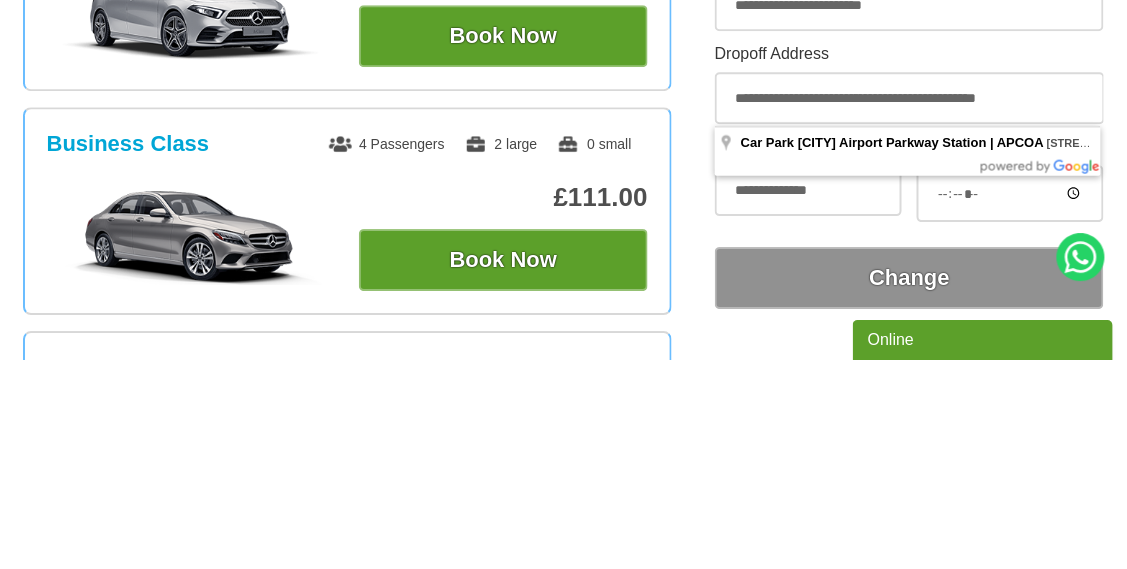 scroll, scrollTop: 0, scrollLeft: 0, axis: both 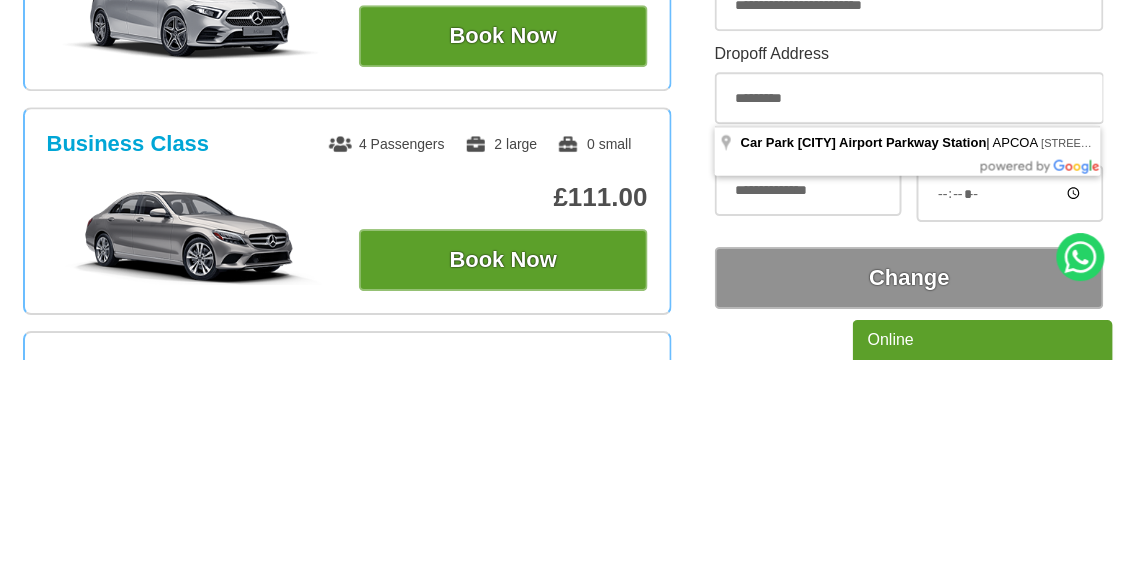 type on "***" 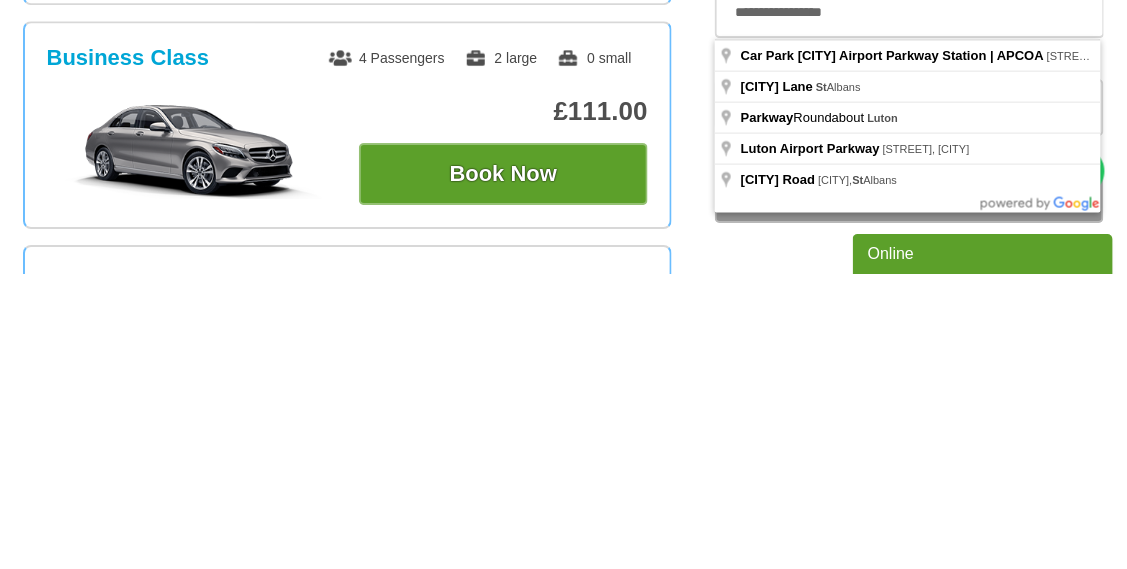 scroll, scrollTop: 283, scrollLeft: 0, axis: vertical 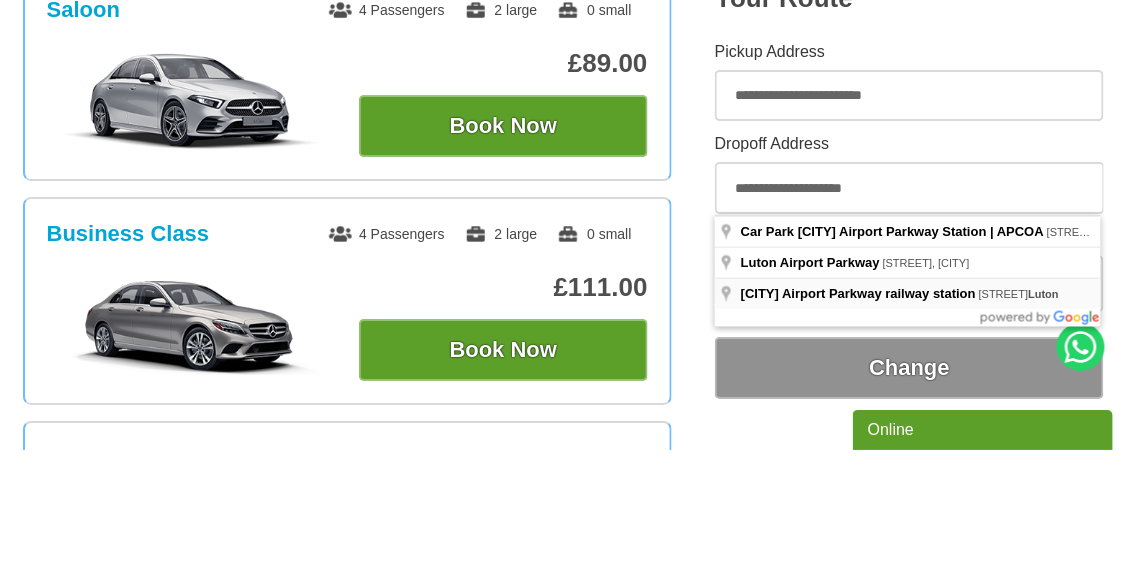 type on "**********" 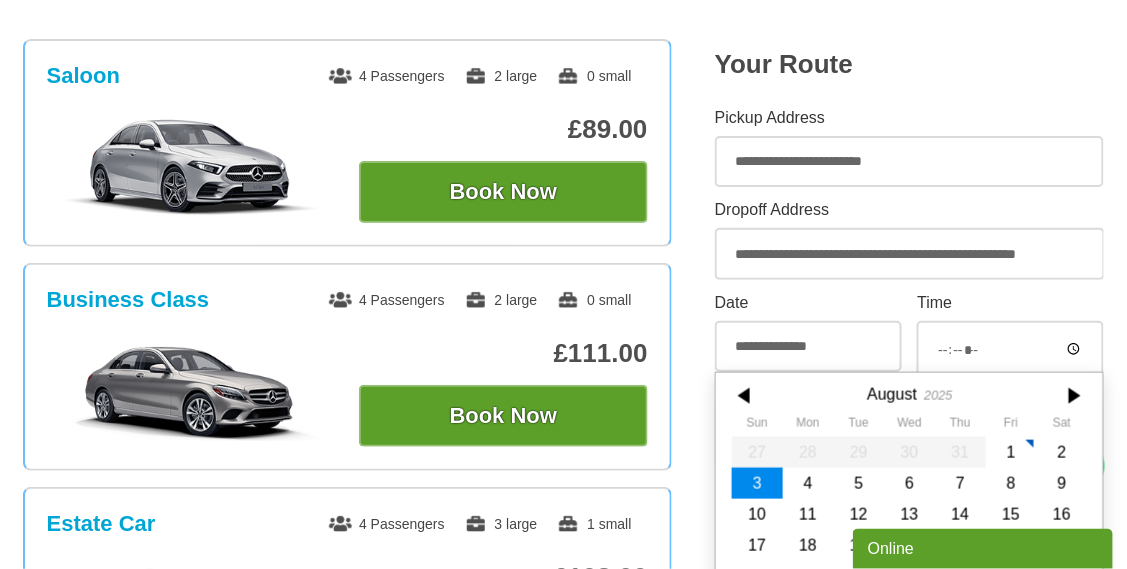 scroll, scrollTop: 344, scrollLeft: 0, axis: vertical 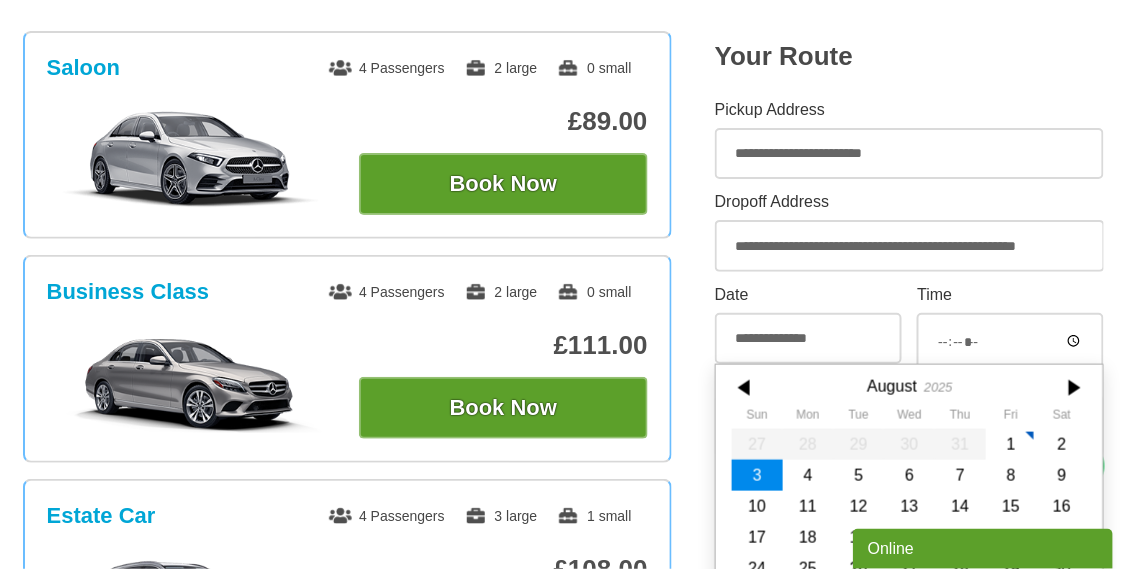 click on "3" at bounding box center [757, 475] 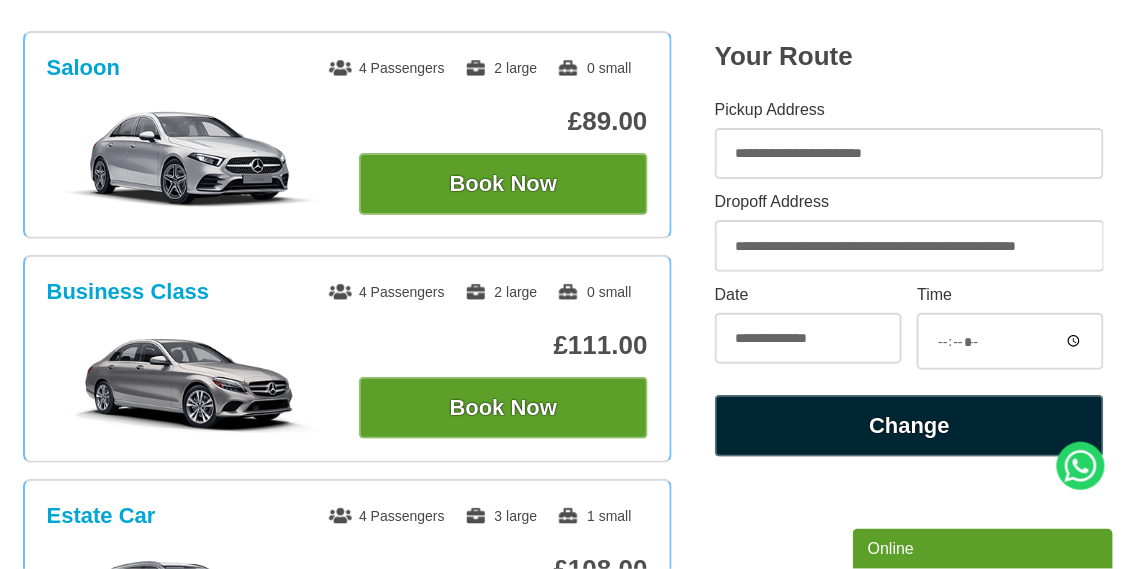 click on "Change" at bounding box center (909, 426) 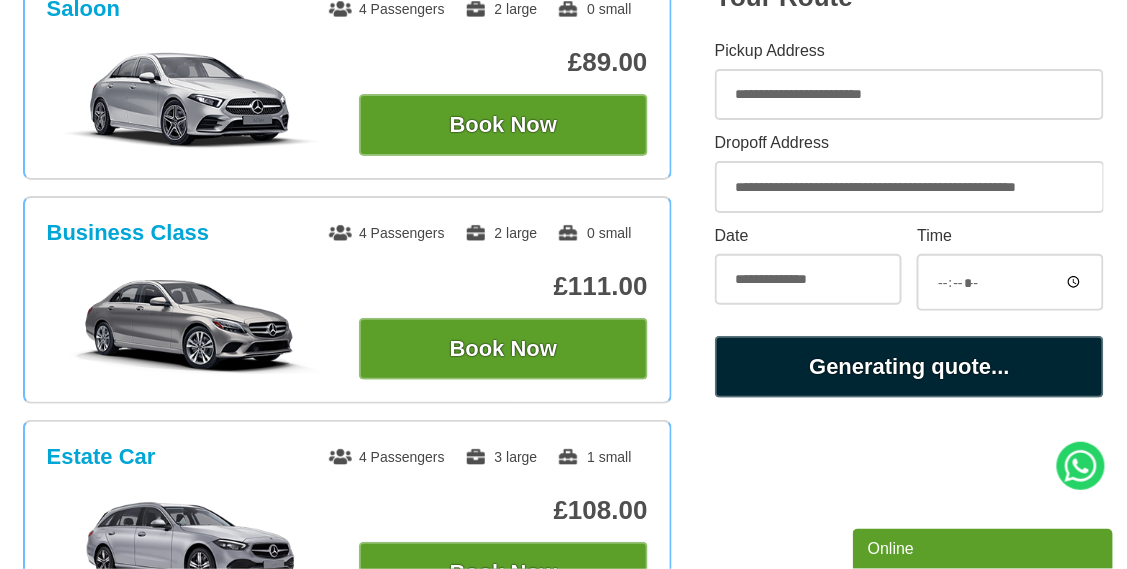 scroll, scrollTop: 440, scrollLeft: 0, axis: vertical 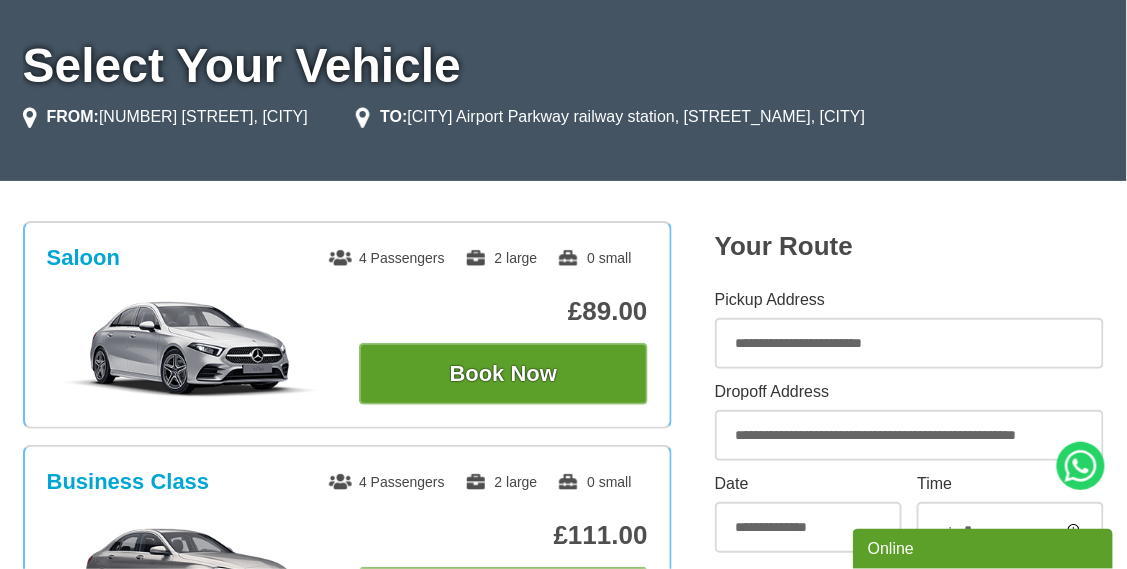 click on "**********" at bounding box center [909, 435] 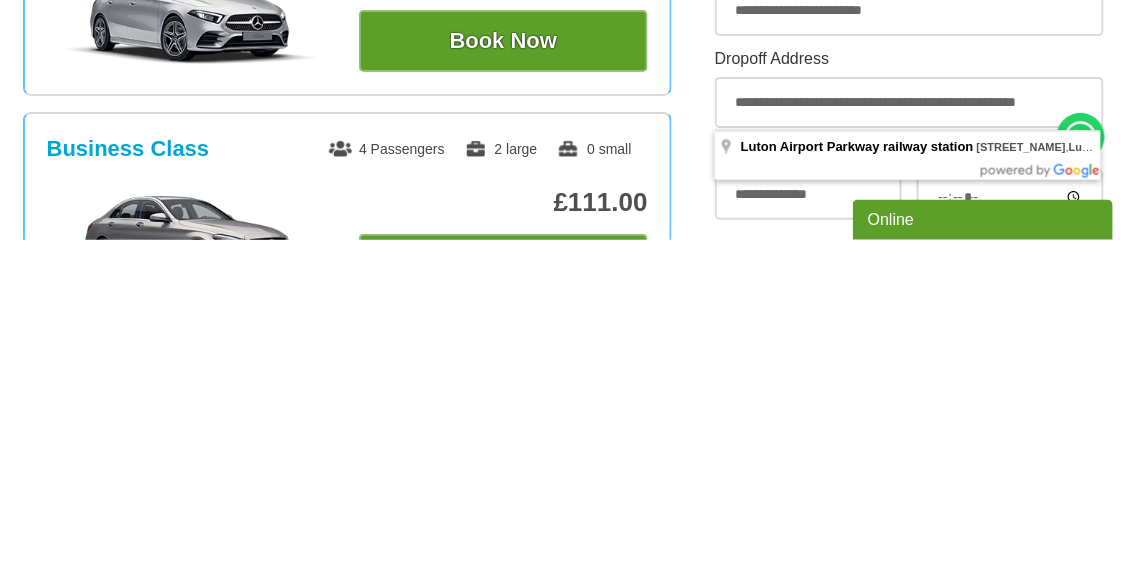 scroll, scrollTop: 158, scrollLeft: 0, axis: vertical 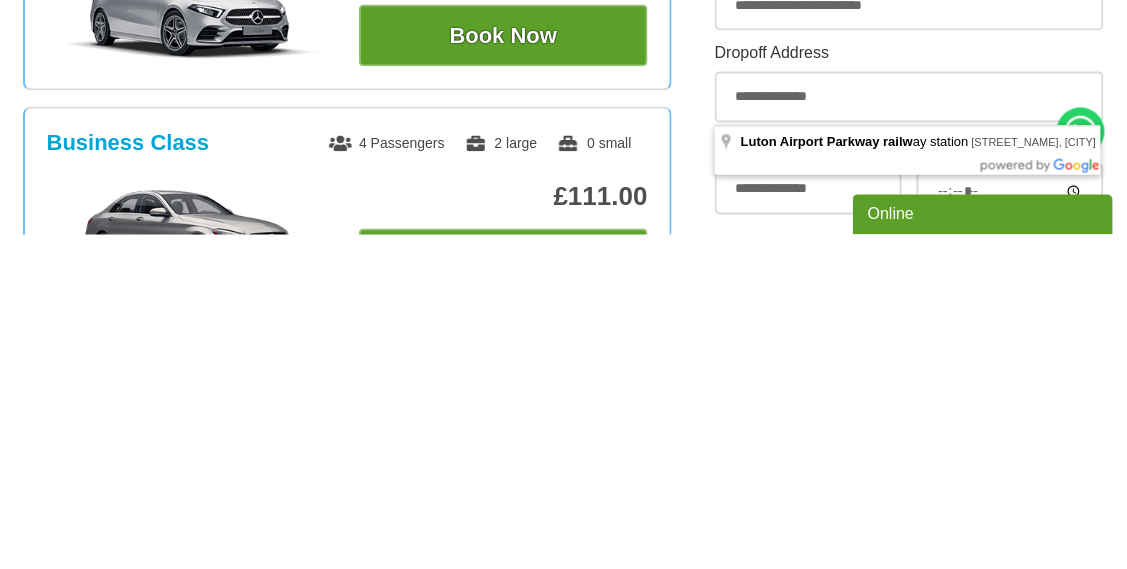 type on "*****" 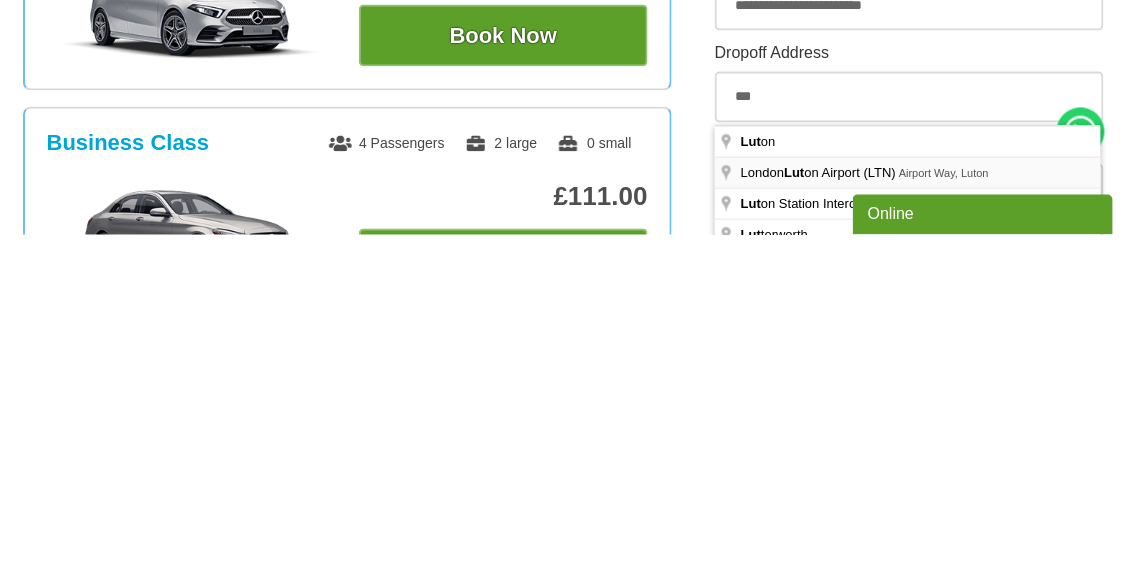type on "**********" 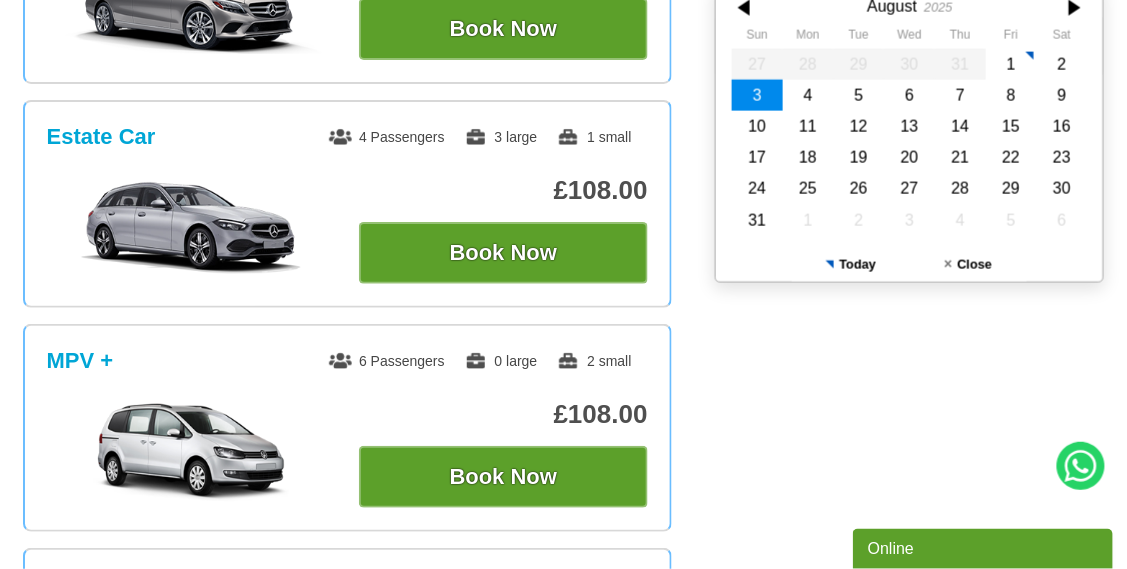 scroll, scrollTop: 746, scrollLeft: 0, axis: vertical 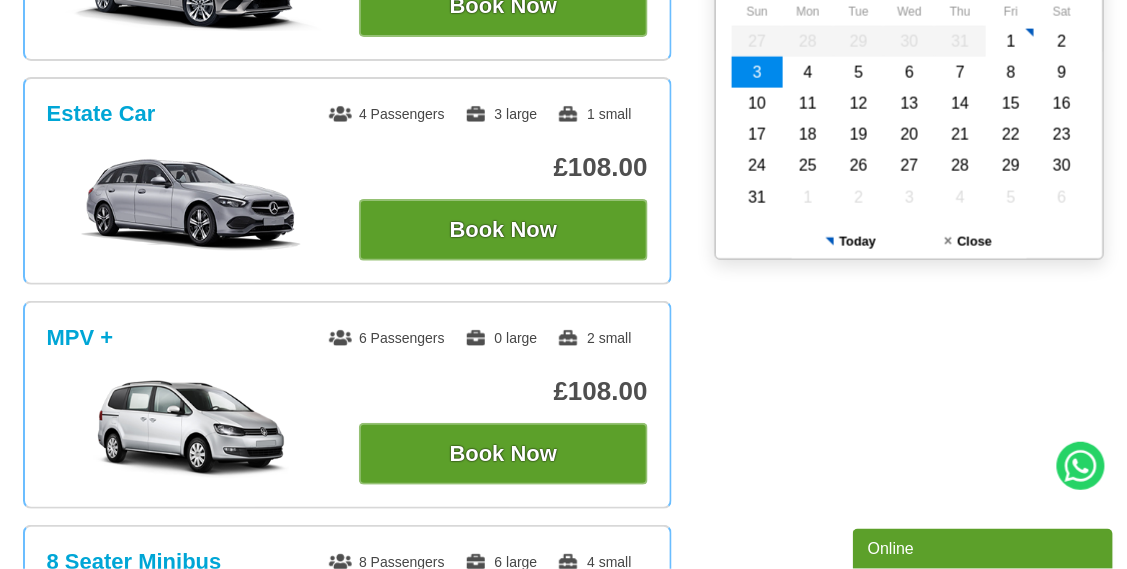 click on "3" at bounding box center [757, 72] 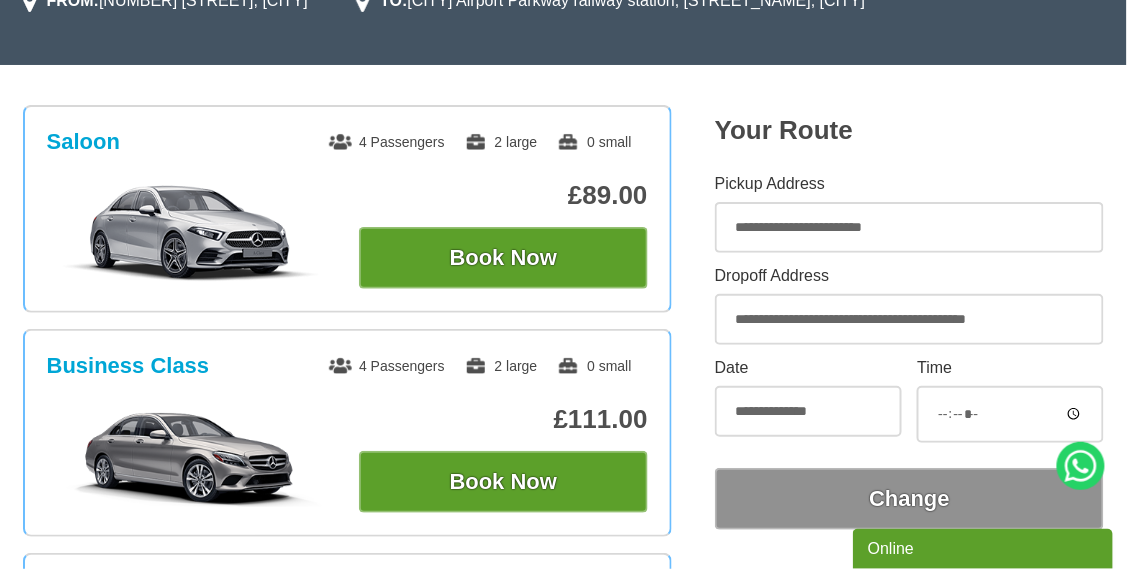 scroll, scrollTop: 272, scrollLeft: 0, axis: vertical 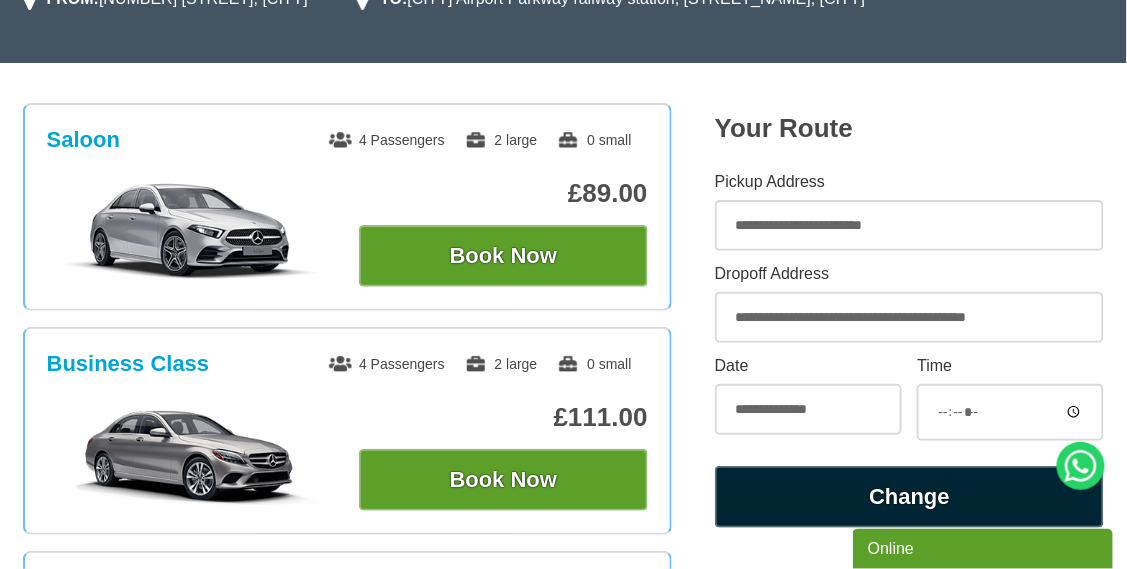 click on "Change" at bounding box center (909, 497) 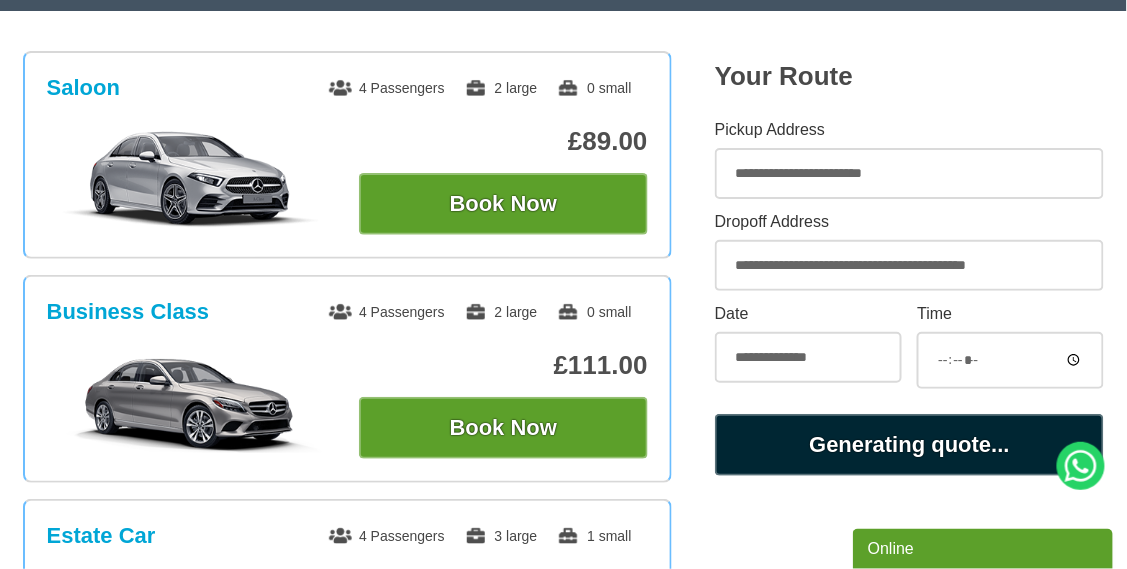 scroll, scrollTop: 364, scrollLeft: 0, axis: vertical 